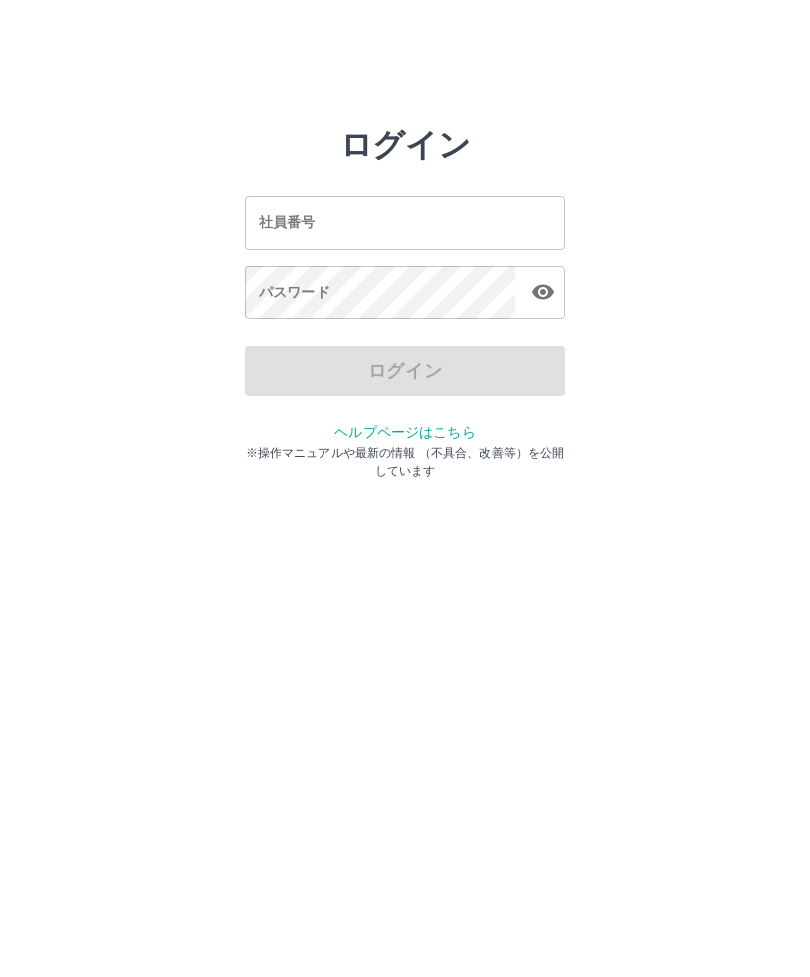 scroll, scrollTop: 0, scrollLeft: 0, axis: both 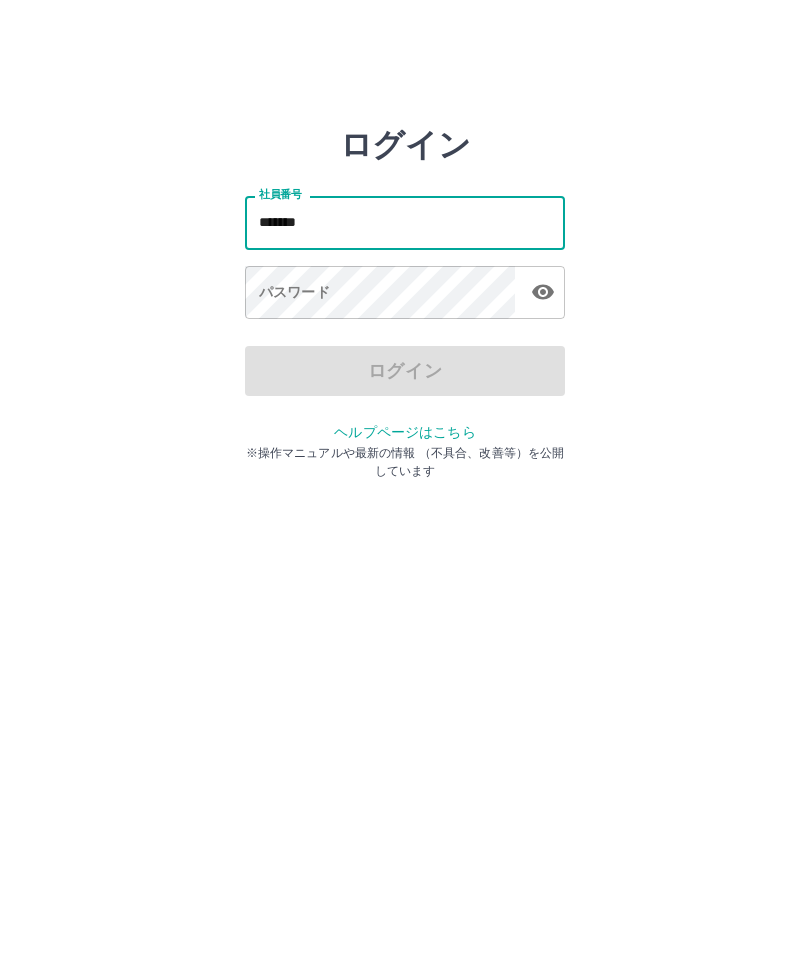 type on "*******" 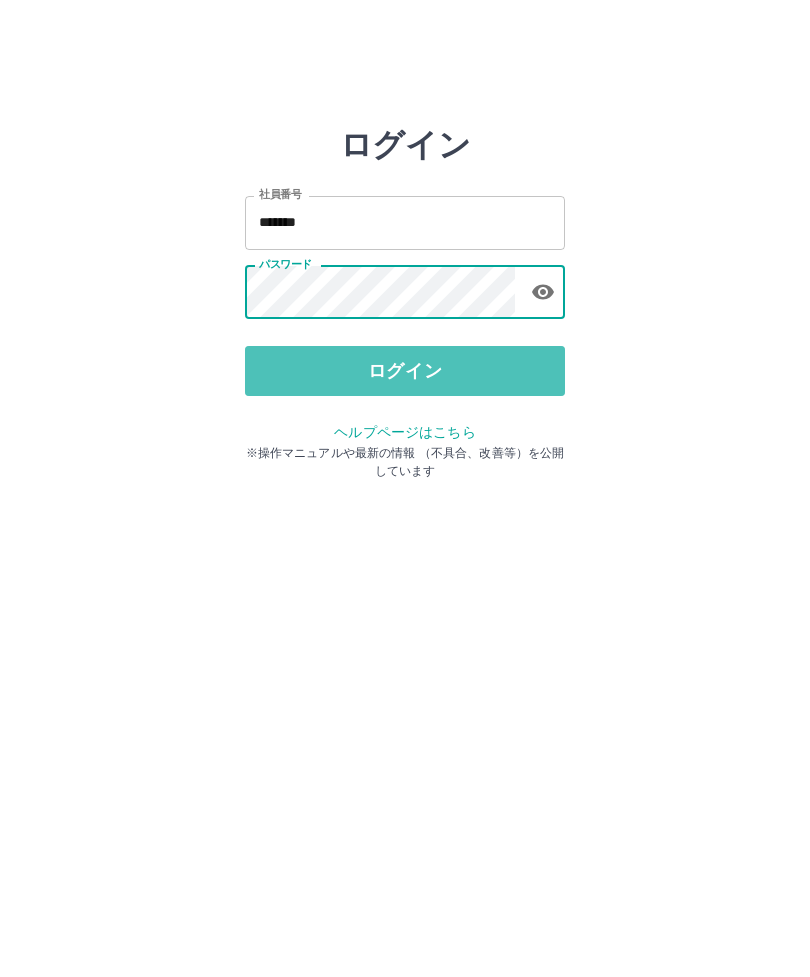 click on "ログイン" at bounding box center [405, 371] 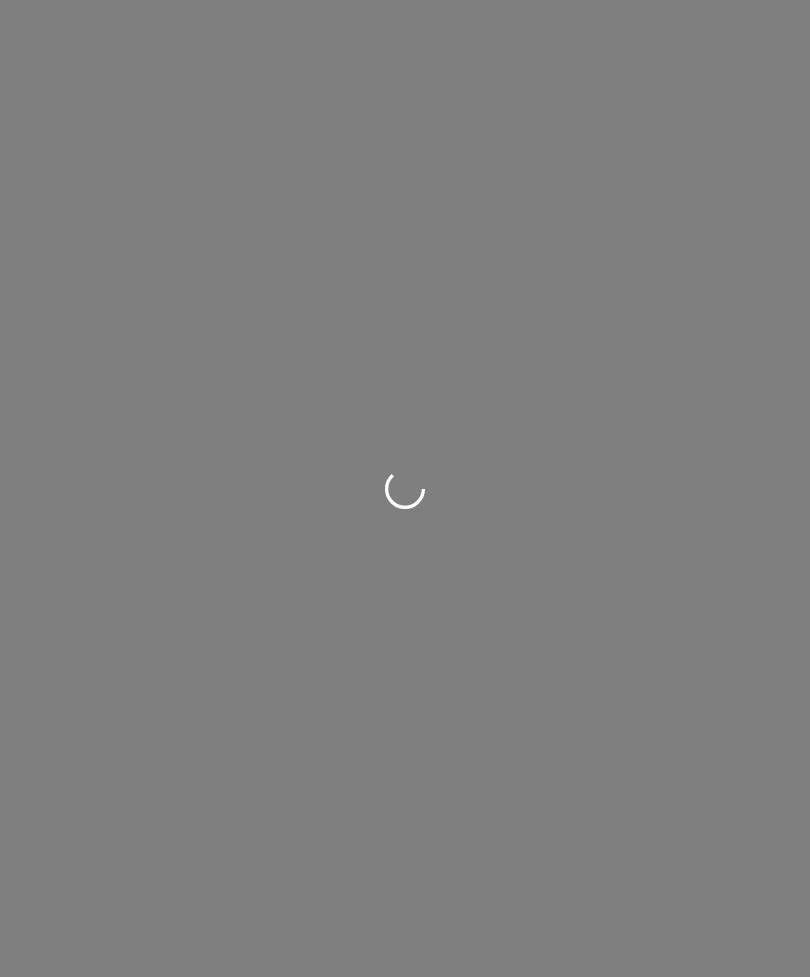 scroll, scrollTop: 0, scrollLeft: 0, axis: both 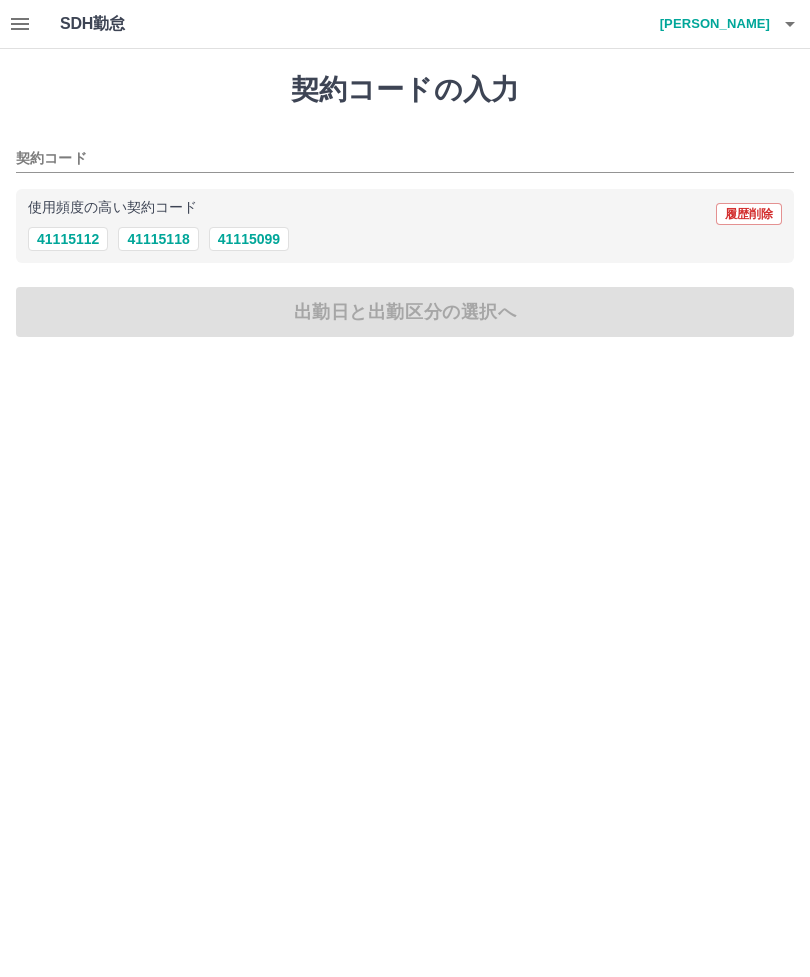 click on "41115099" at bounding box center (249, 239) 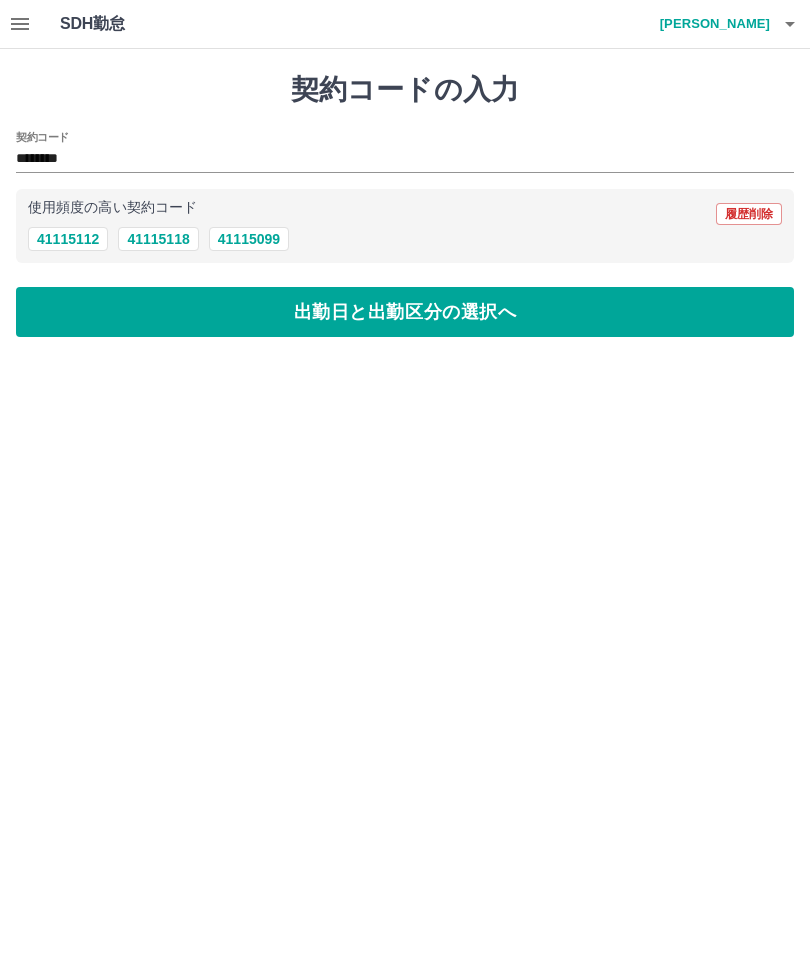 click on "出勤日と出勤区分の選択へ" at bounding box center [405, 312] 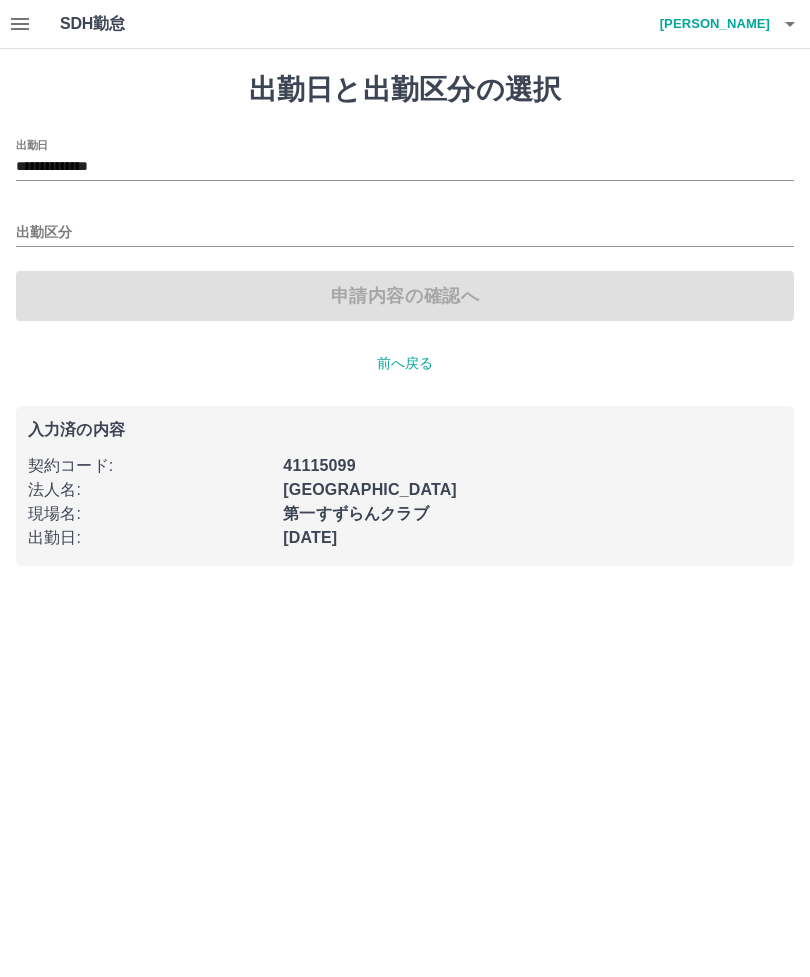 click on "出勤区分" at bounding box center [405, 233] 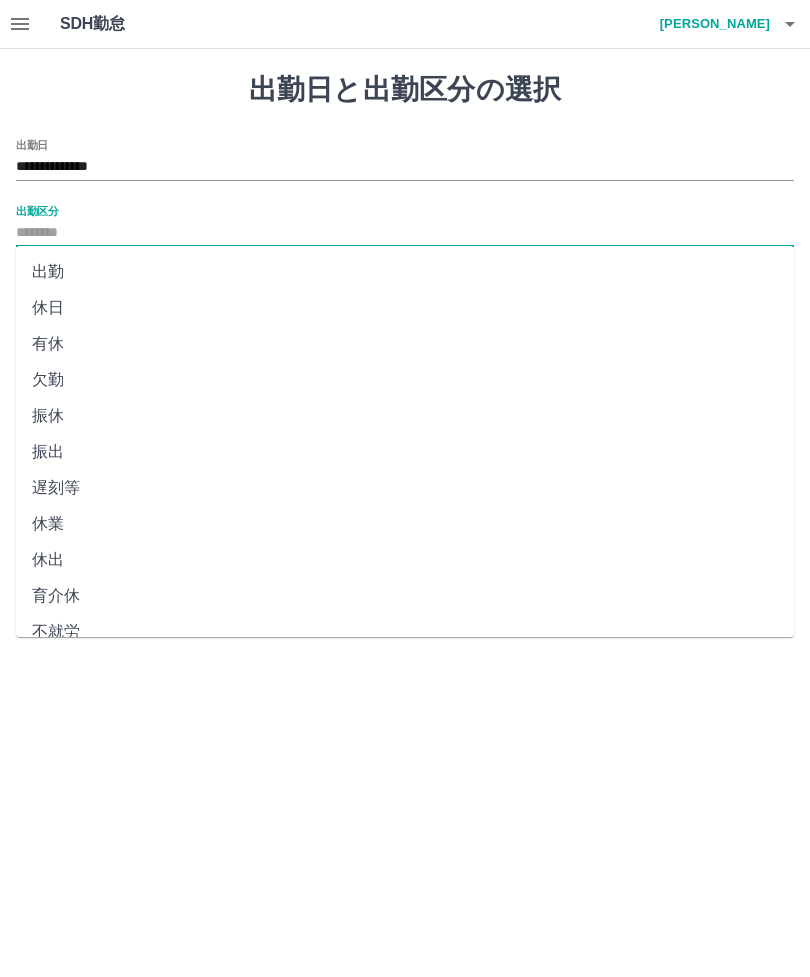 click on "出勤" at bounding box center (405, 272) 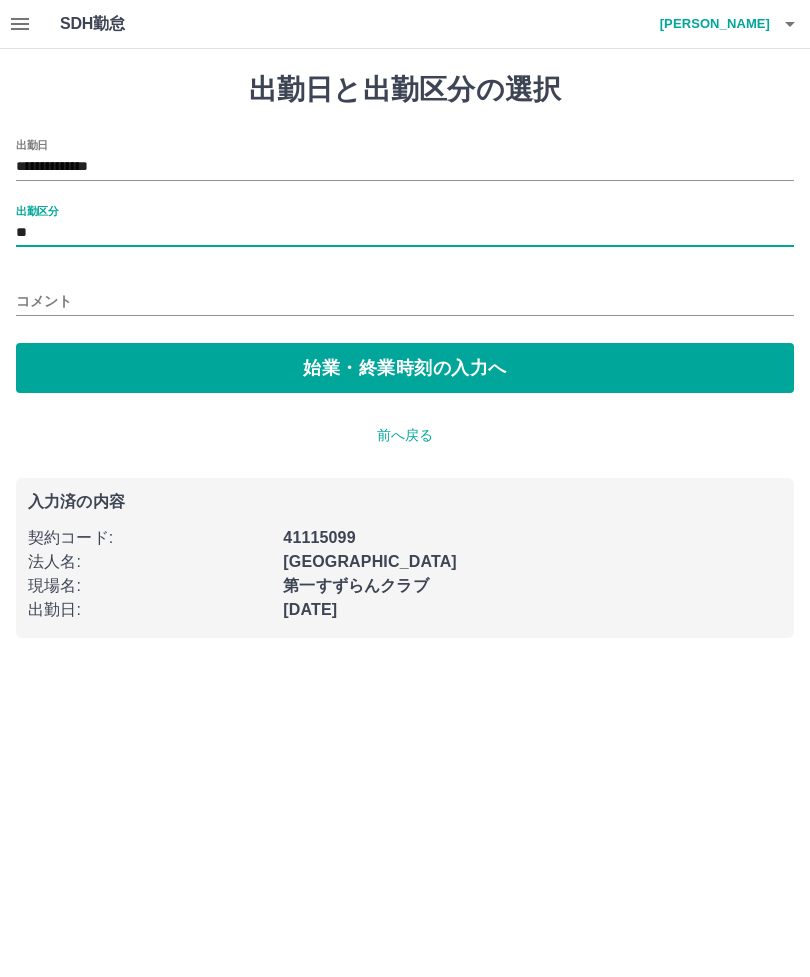 type on "**" 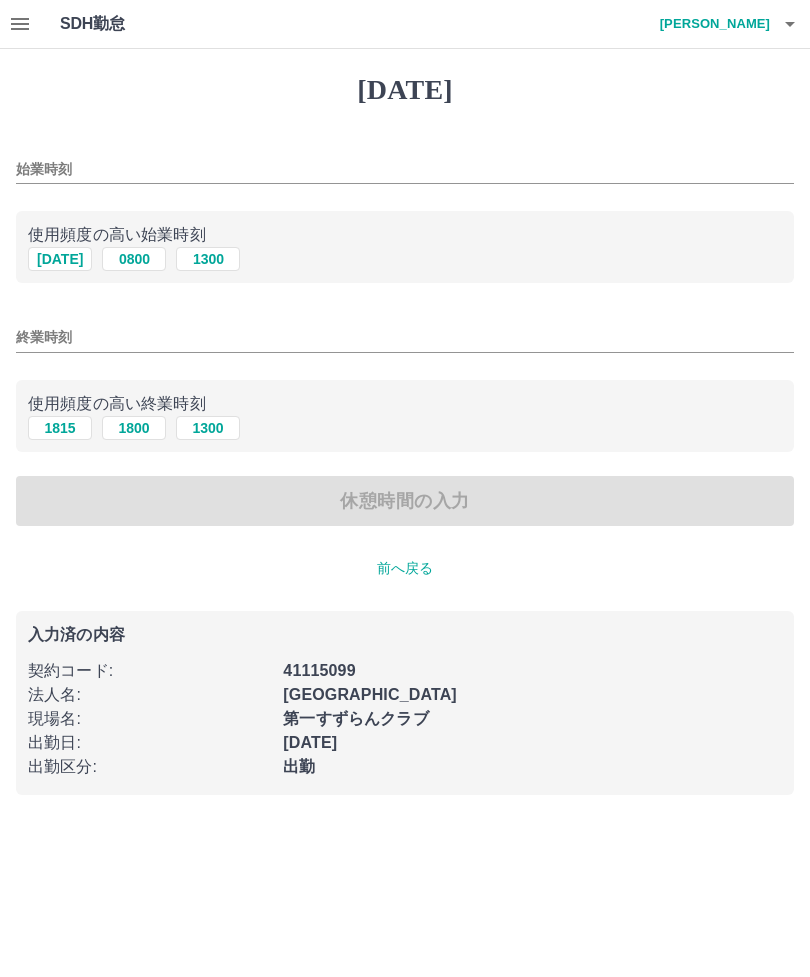 click on "1215" at bounding box center (60, 259) 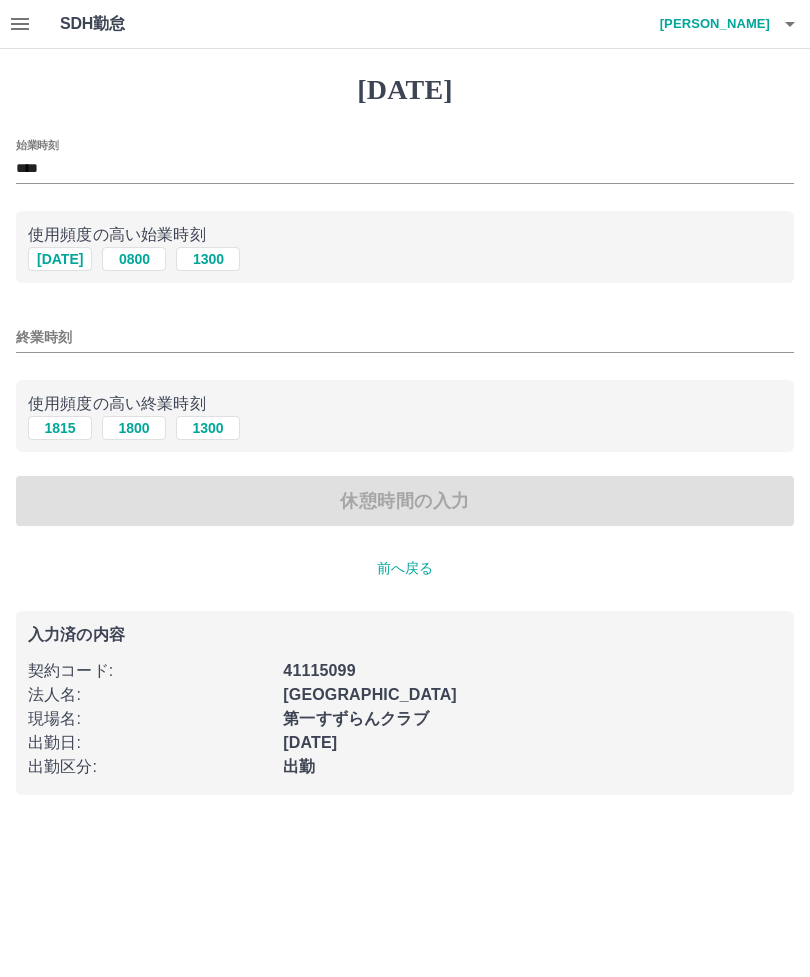 click on "1800" at bounding box center [134, 428] 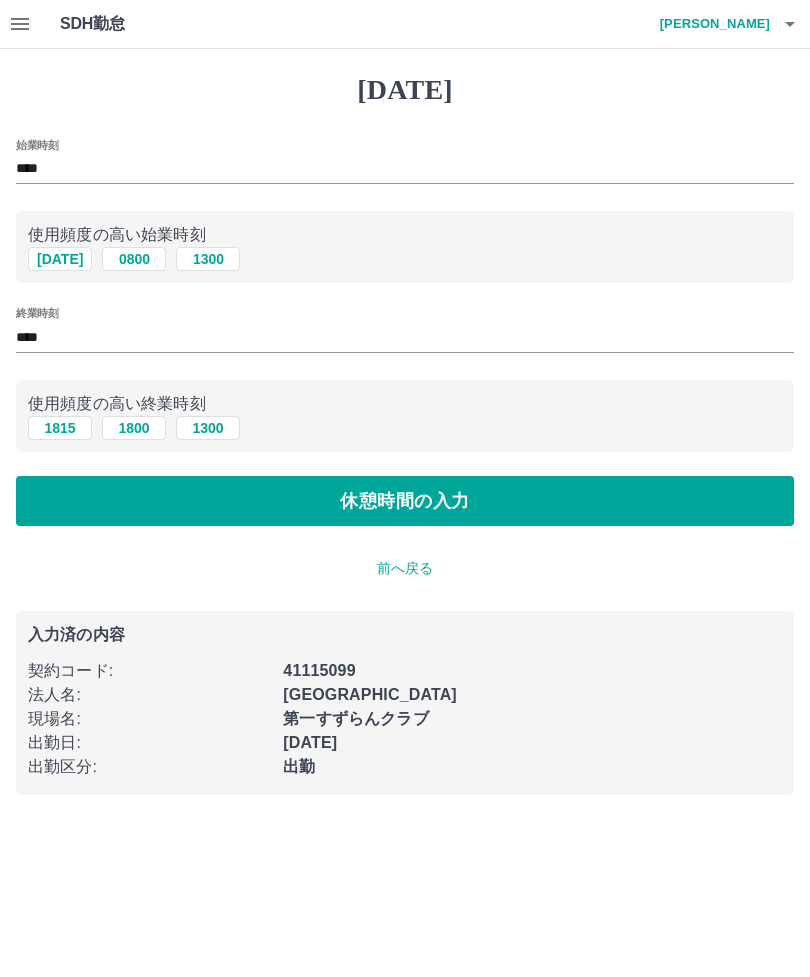 click on "休憩時間の入力" at bounding box center [405, 501] 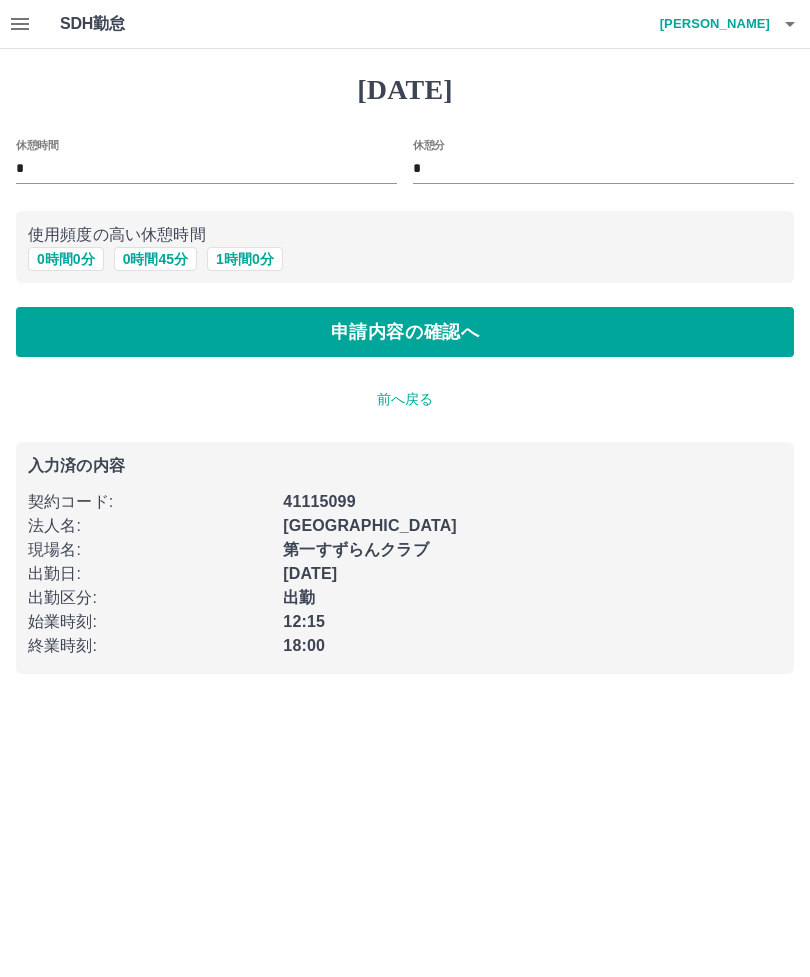 click on "申請内容の確認へ" at bounding box center (405, 332) 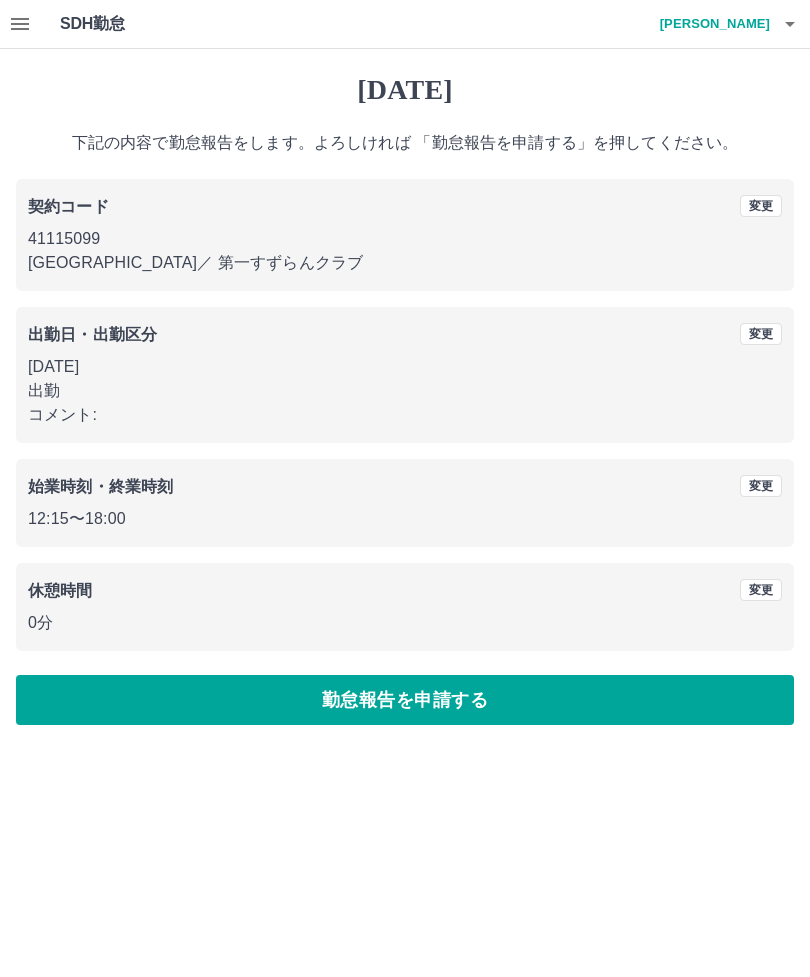 click on "勤怠報告を申請する" at bounding box center [405, 700] 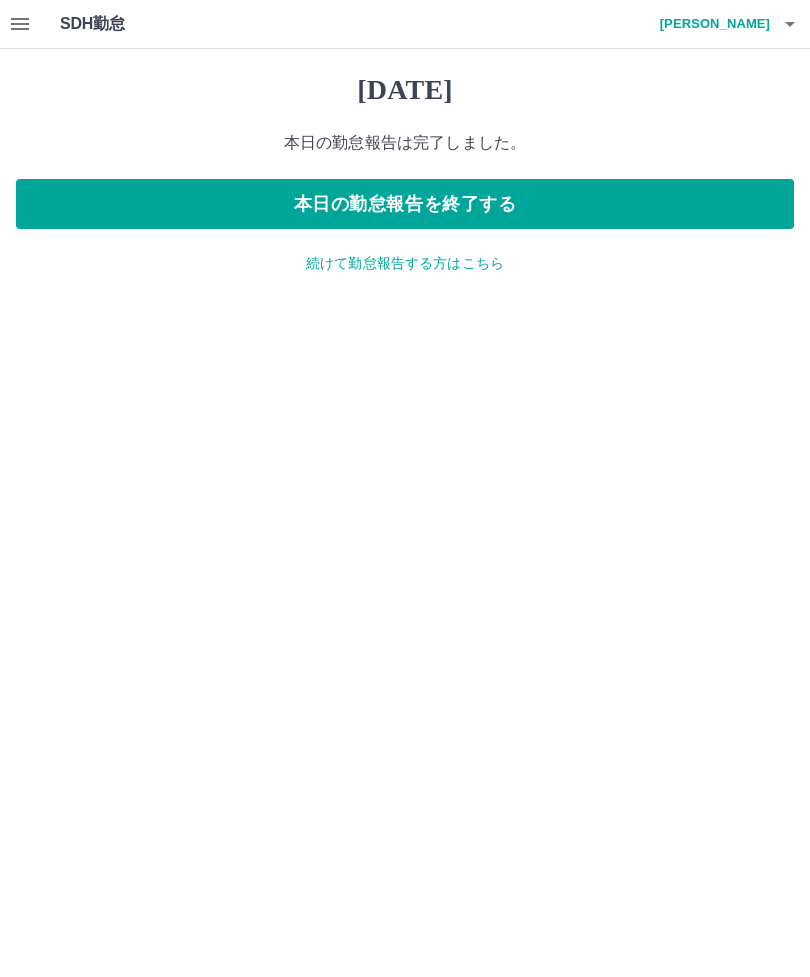 click on "本日の勤怠報告を終了する" at bounding box center [405, 204] 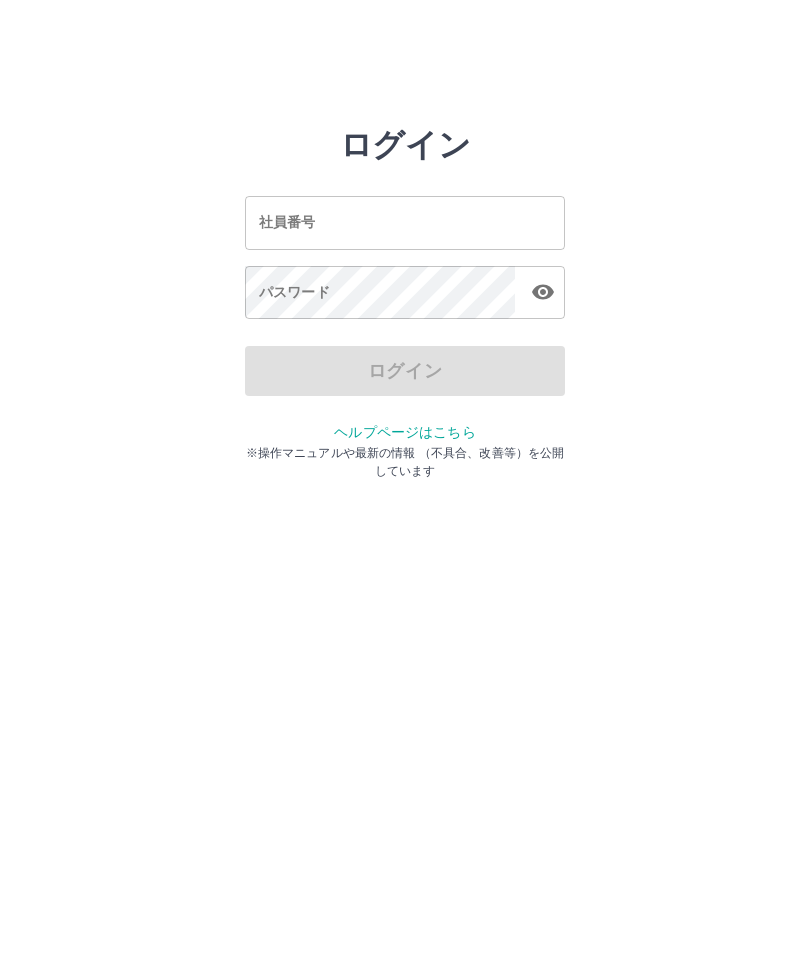 scroll, scrollTop: 0, scrollLeft: 0, axis: both 